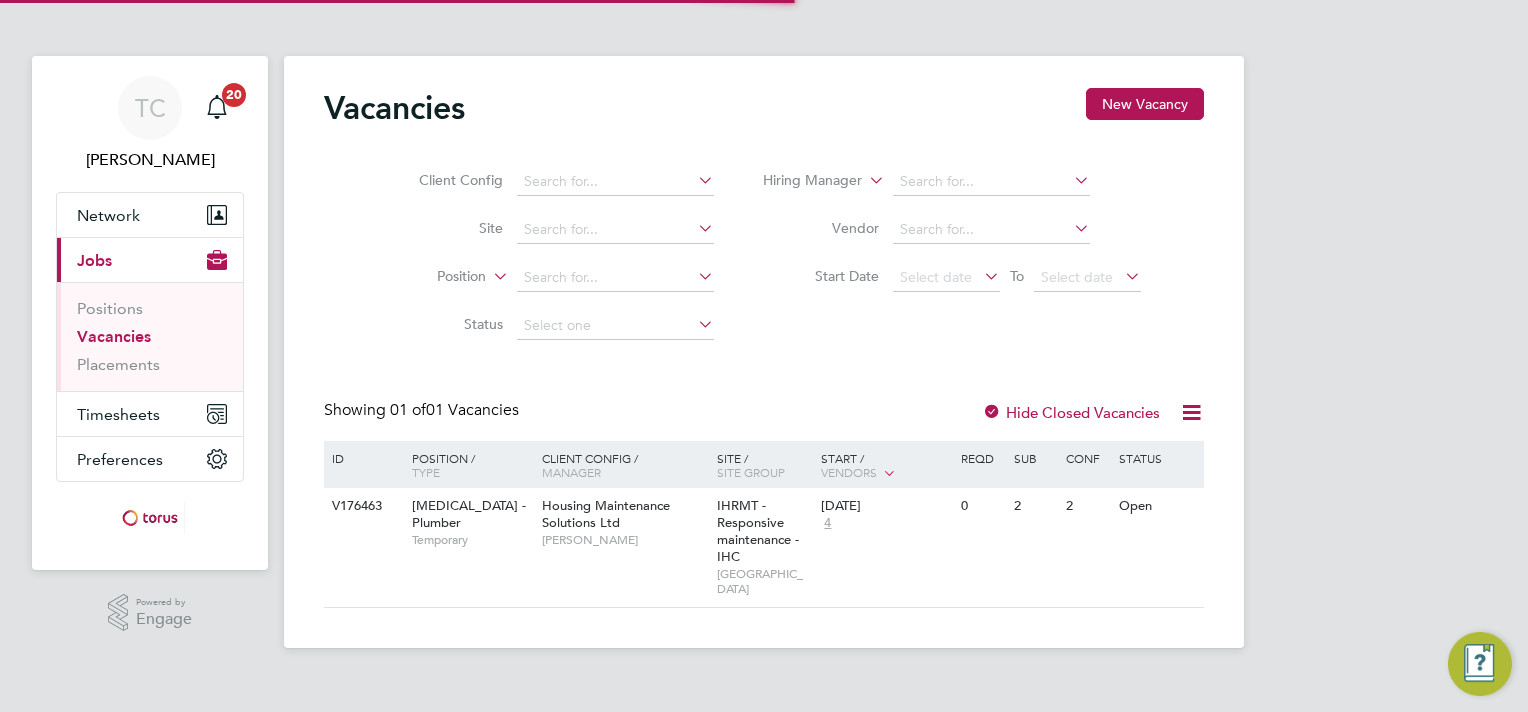 scroll, scrollTop: 0, scrollLeft: 0, axis: both 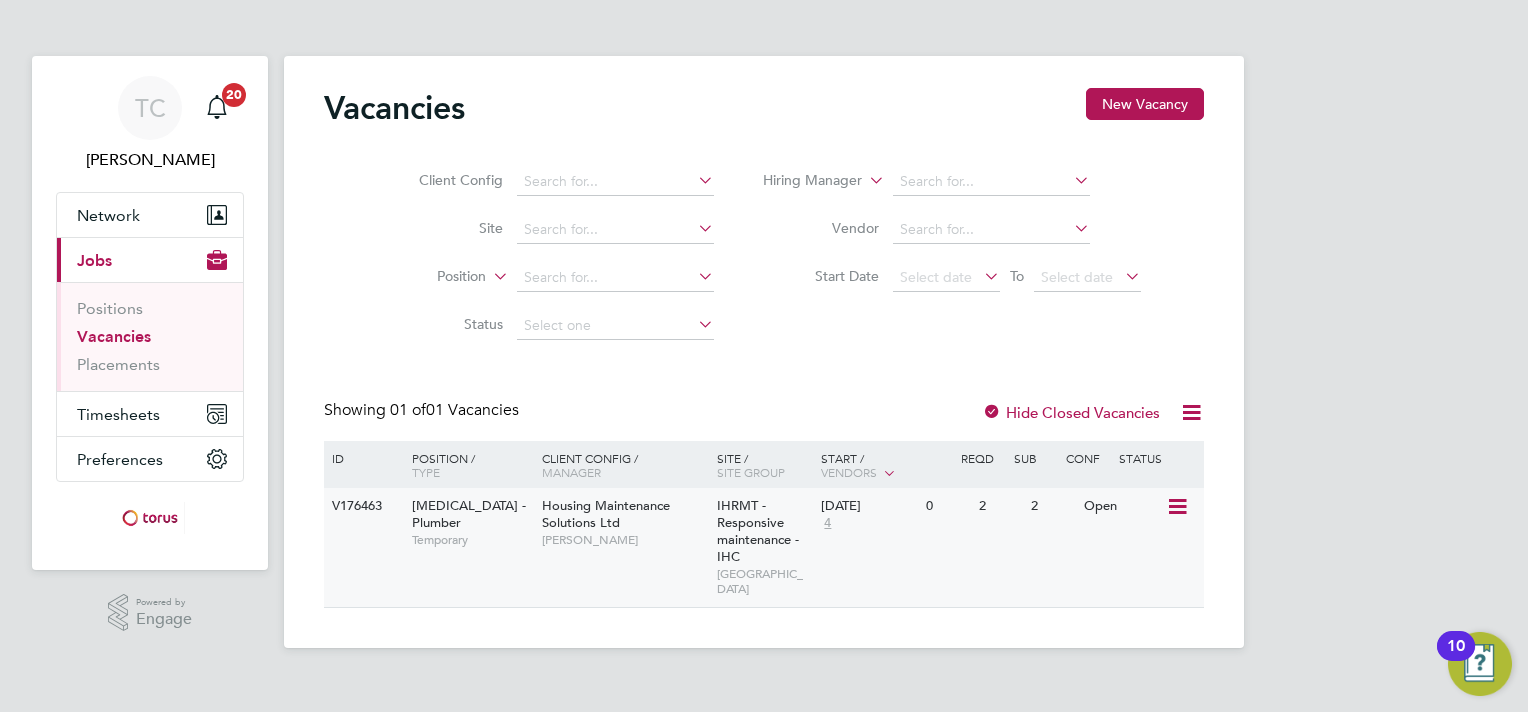 click on "V176463 [MEDICAL_DATA] - Plumber   Temporary Housing Maintenance Solutions Ltd   [PERSON_NAME] IHRMT - Responsive maintenance - IHC   STONEBRIDGE [DATE] 4 0 2 2 Open" 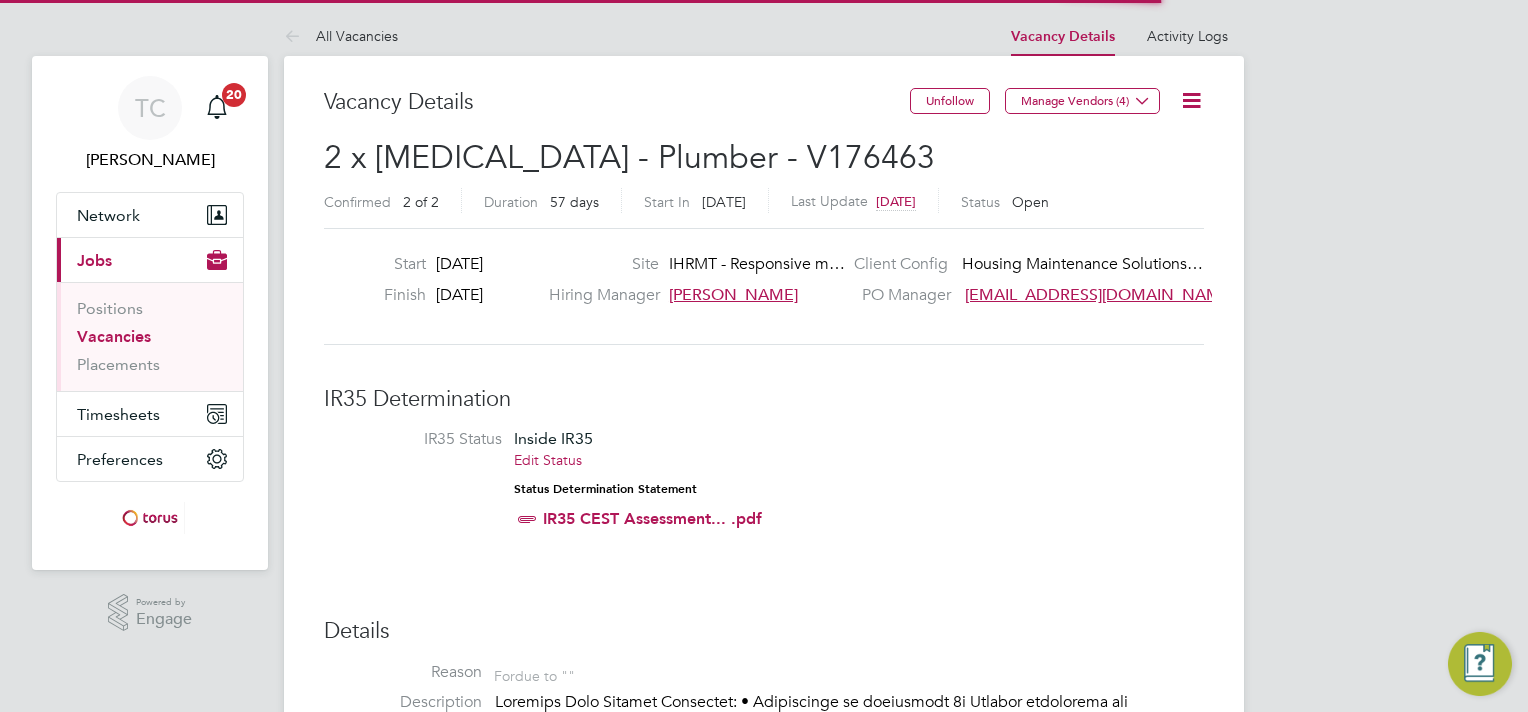 scroll, scrollTop: 0, scrollLeft: 0, axis: both 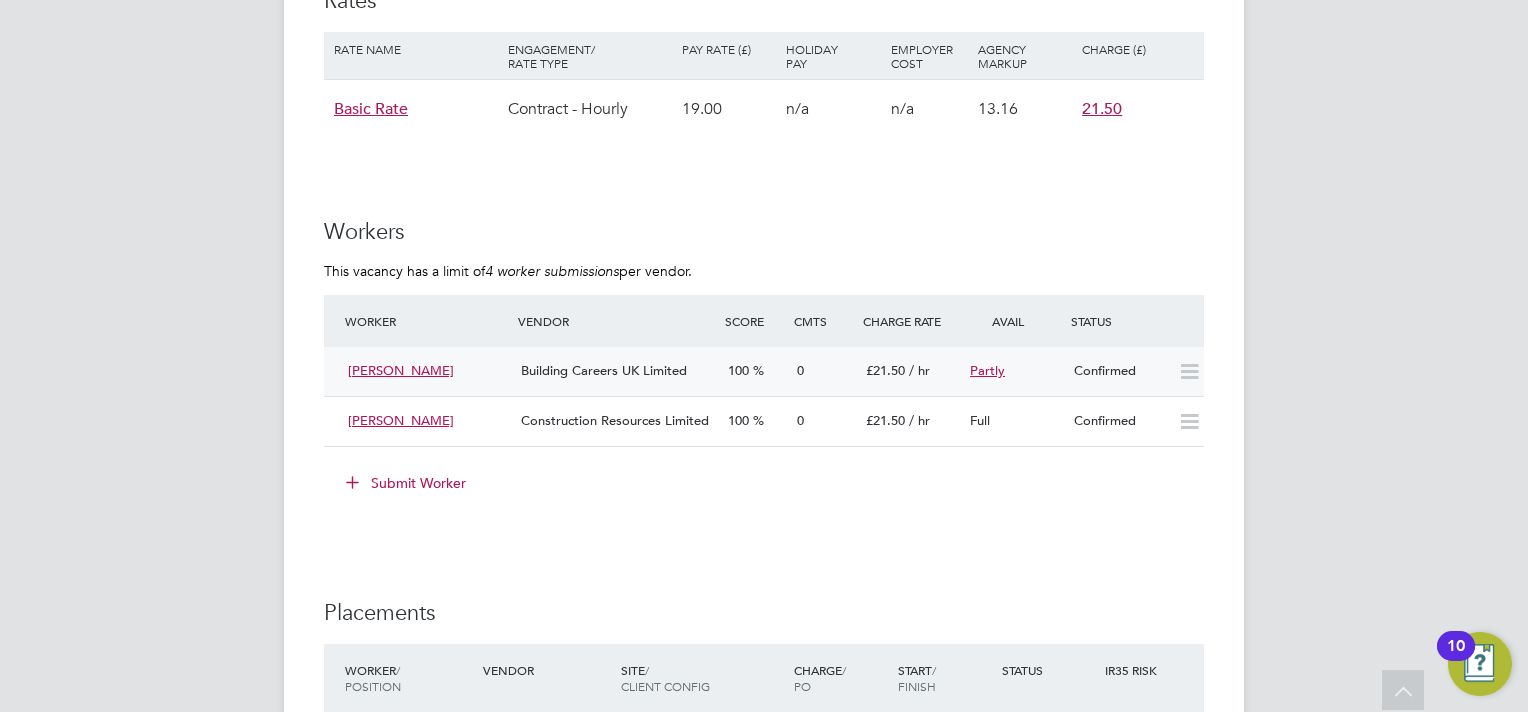 click on "[PERSON_NAME]" 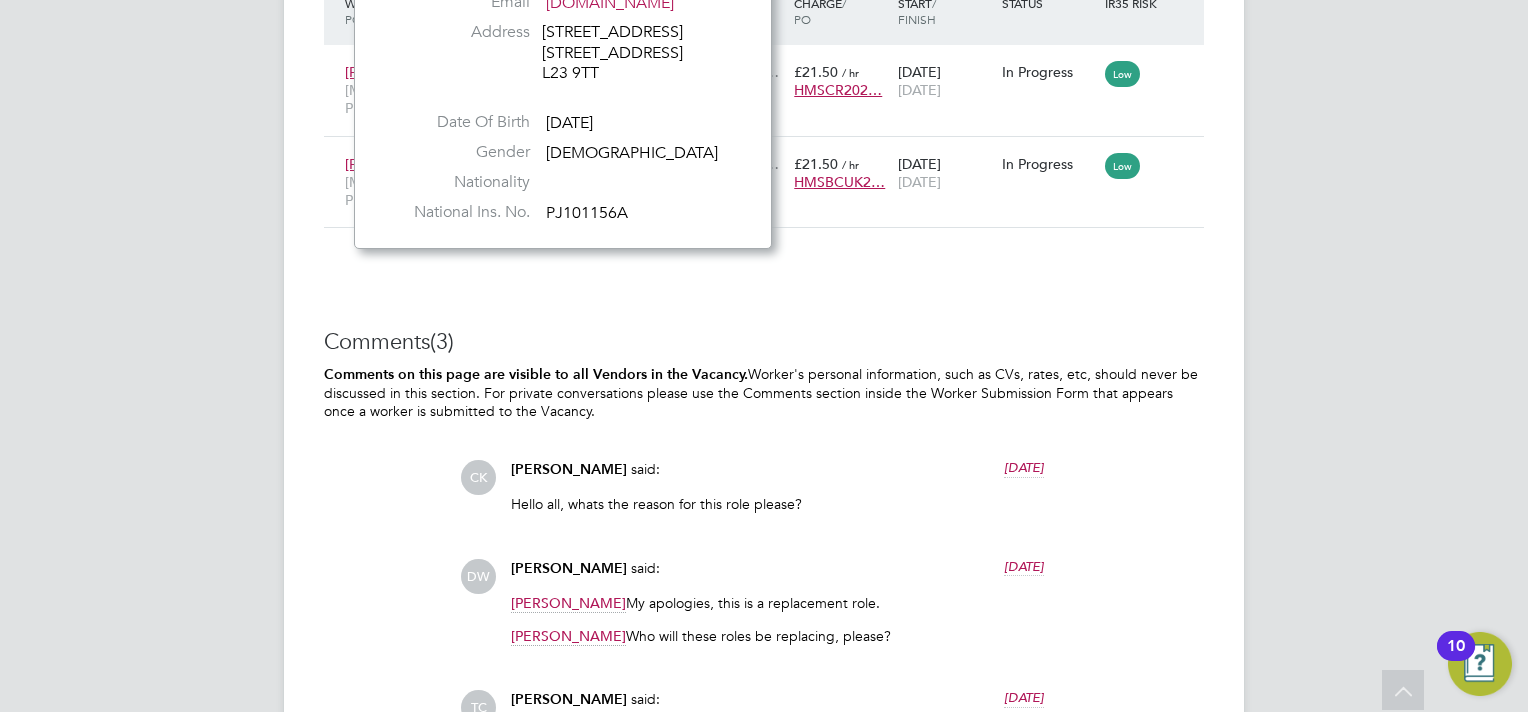 click on "TC   Tracey Collins   Notifications
20   Applications:   Network
Sites   Workers   Current page:   Jobs
Positions   Vacancies   Placements   Timesheets
Timesheets   Expenses   Preferences
VMS Configurations
.st0{fill:#C0C1C2;}
Powered by Engage All Vacancies Vacancy Details   Activity Logs   Vacancy Details Activity Logs All Vacancies Vacancy Details   Unfollow Manage Vendors (4)   2 x HMS - Plumber - V176463 Confirmed   2 of 2 Duration   57 days Start In     9 days ago Last Update 8 days ago Status   Open   Start 15 Jul 2025 Finish 09 Sep 2025 Site IHRMT - Responsive m… Hiring Manager Tracey Collins Client Config   Housing Maintenance Solutions… PO Manager   working@torus.co.uk working@t…   IR35 Determination IR35 Status Inside IR35 Edit Status Status Determination Statement   IR35 CEST Assessment... .pdf Details Reason   n/a" at bounding box center [764, -515] 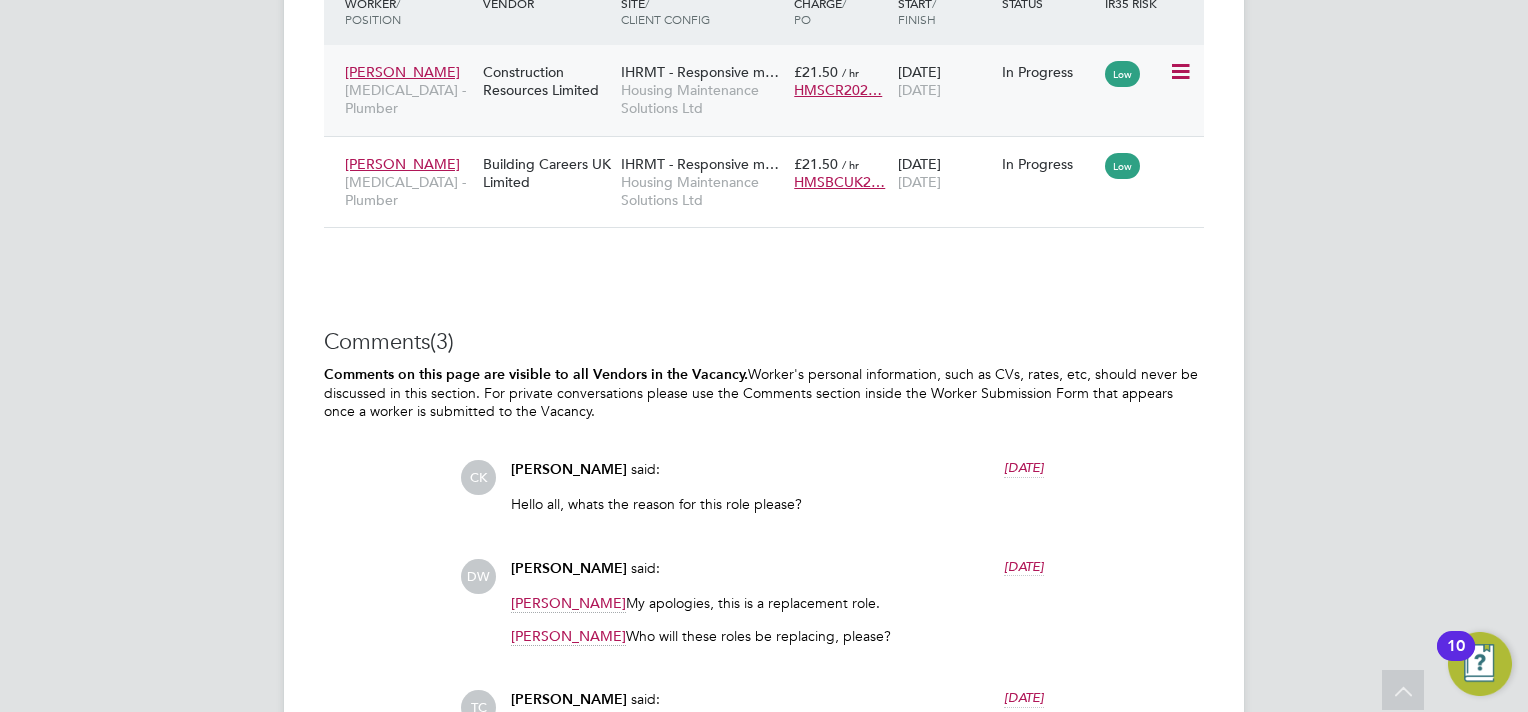 click on "Housing Maintenance Solutions Ltd" 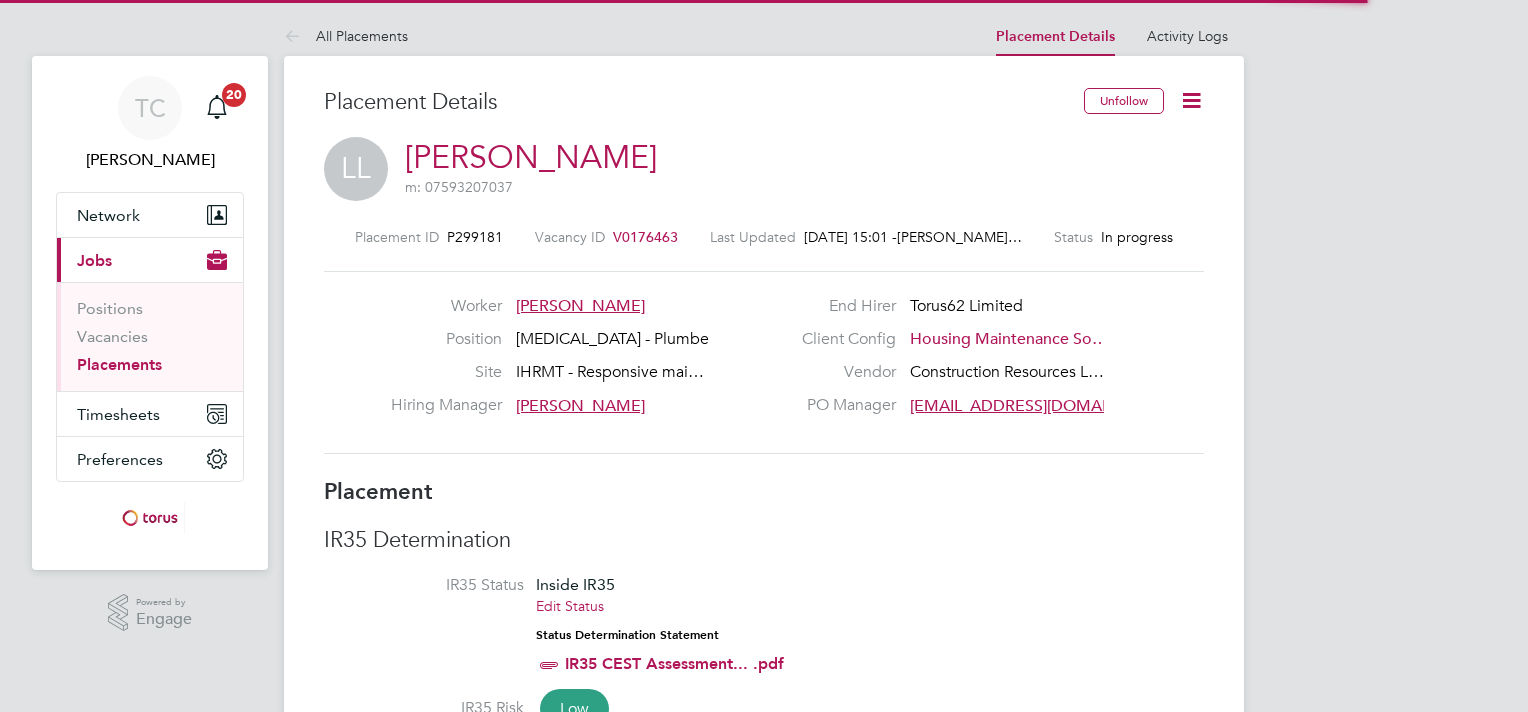 scroll, scrollTop: 0, scrollLeft: 0, axis: both 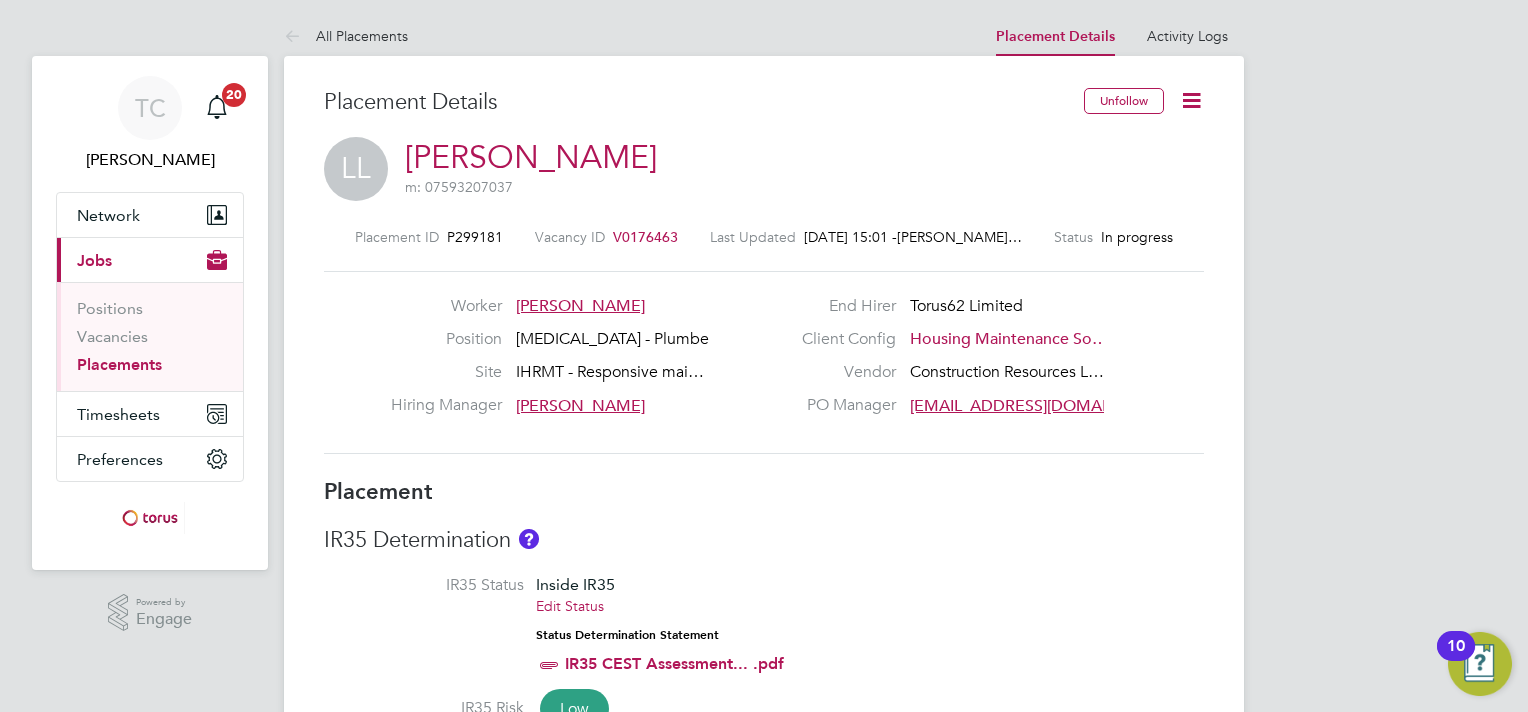 click 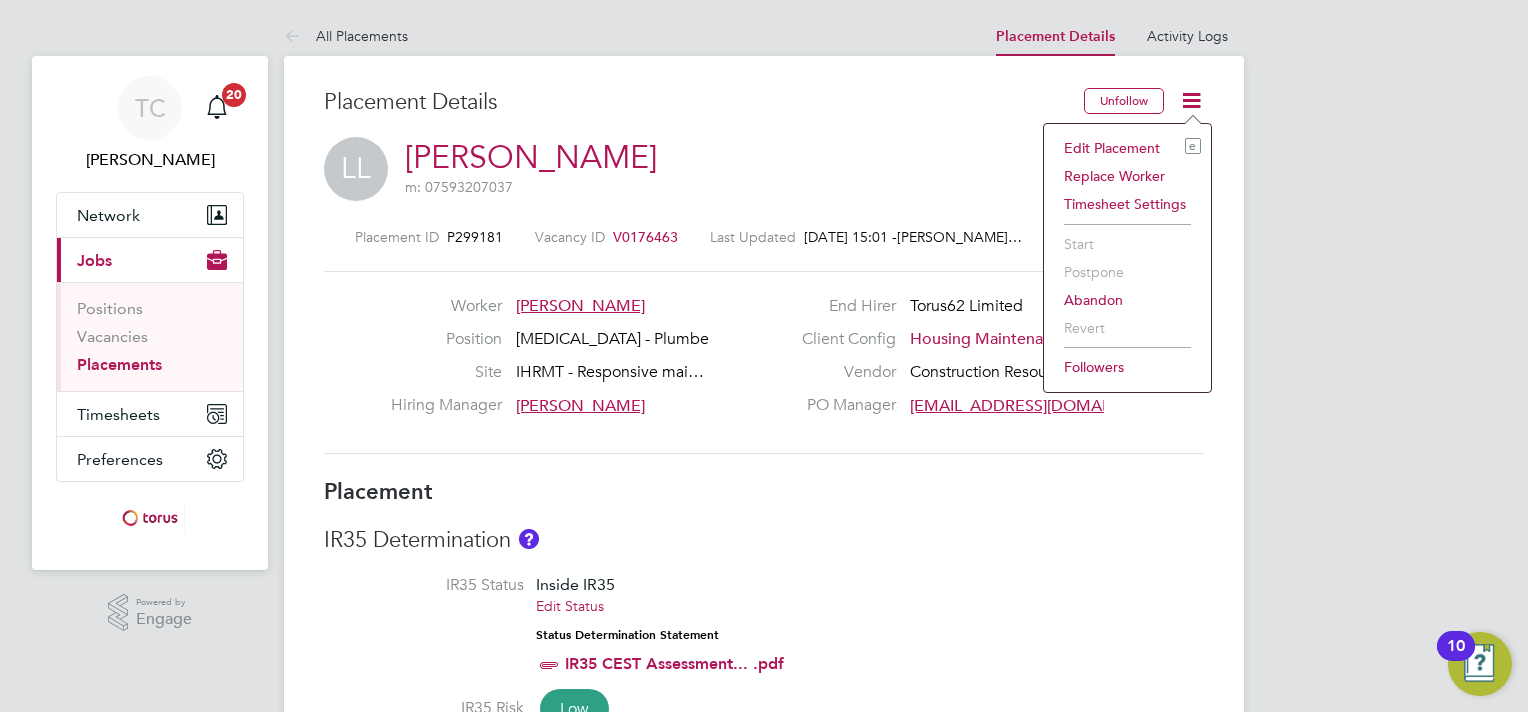 click on "Followers" 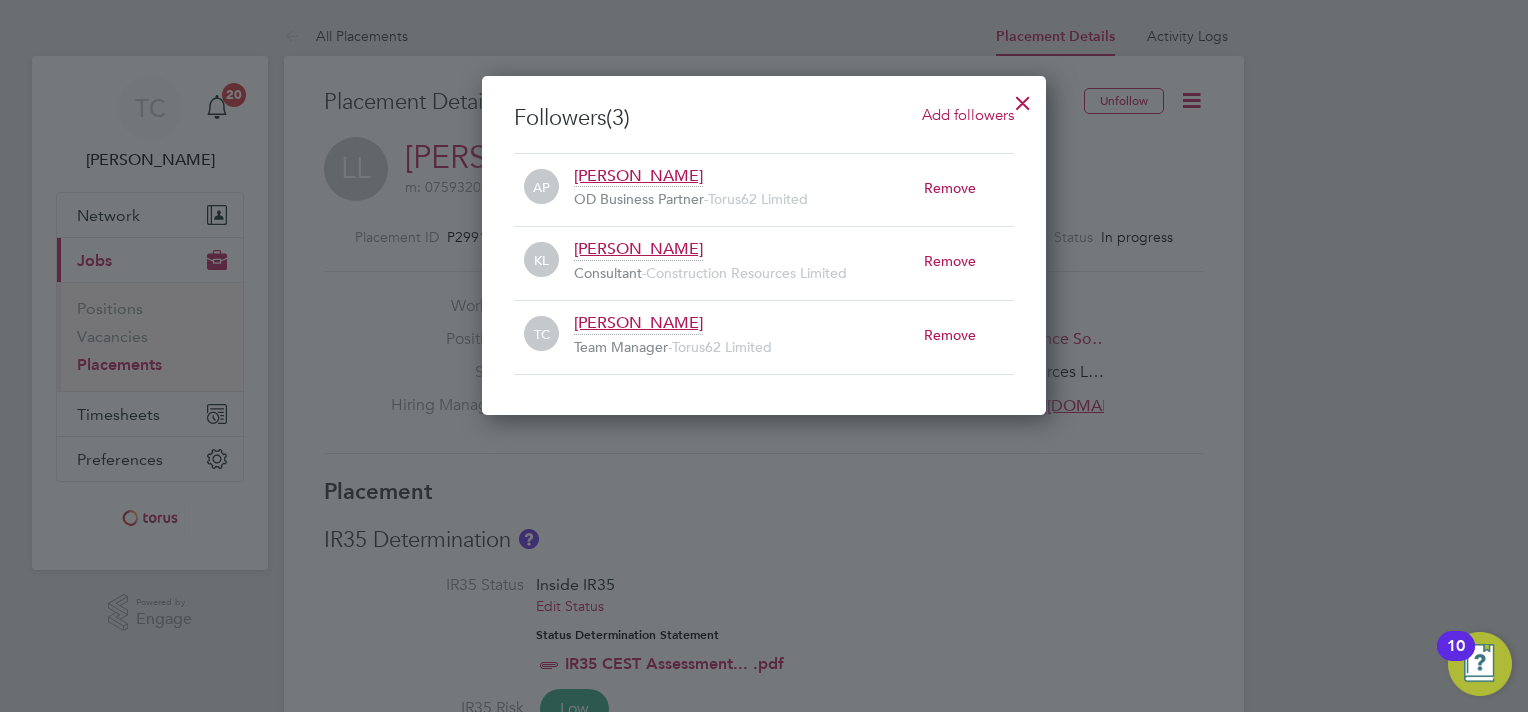 click on "Add followers" at bounding box center (968, 114) 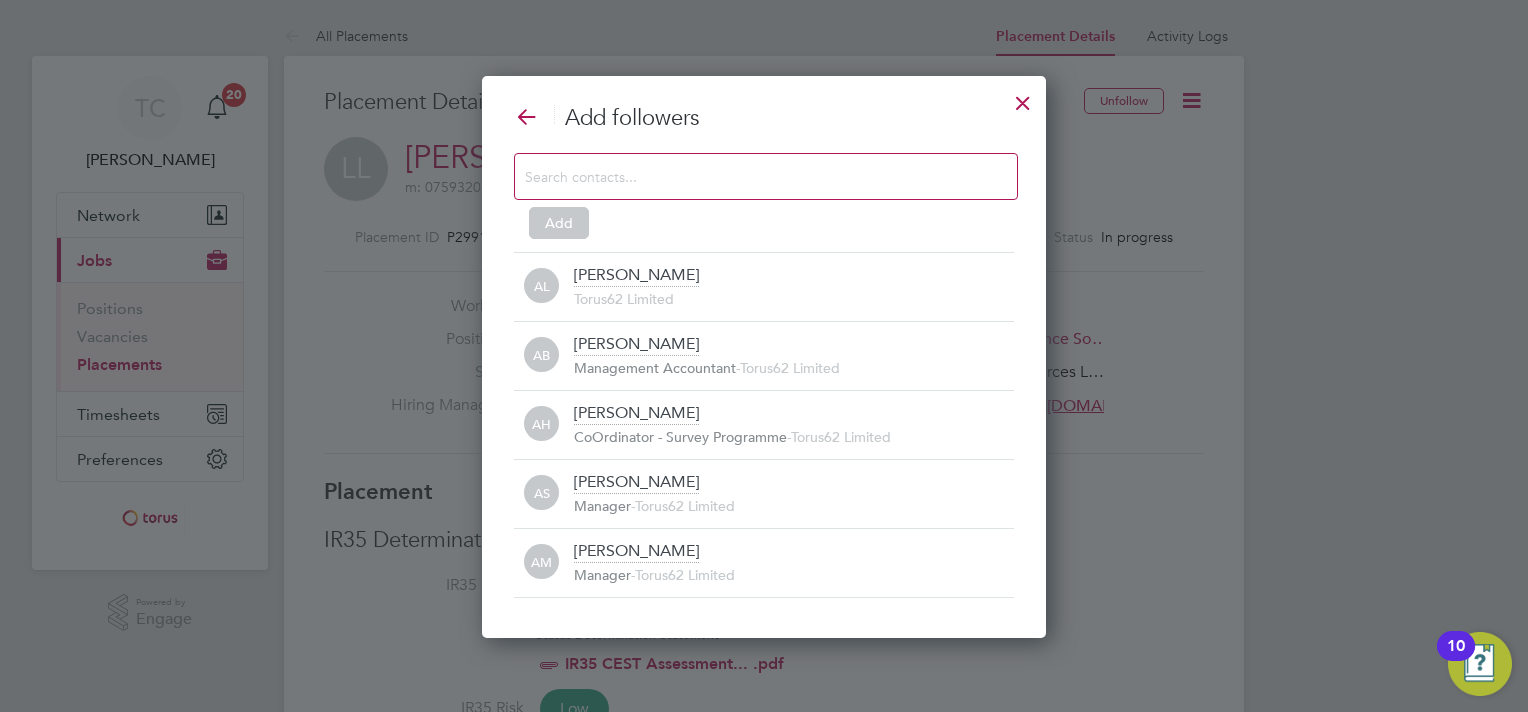 click at bounding box center [750, 176] 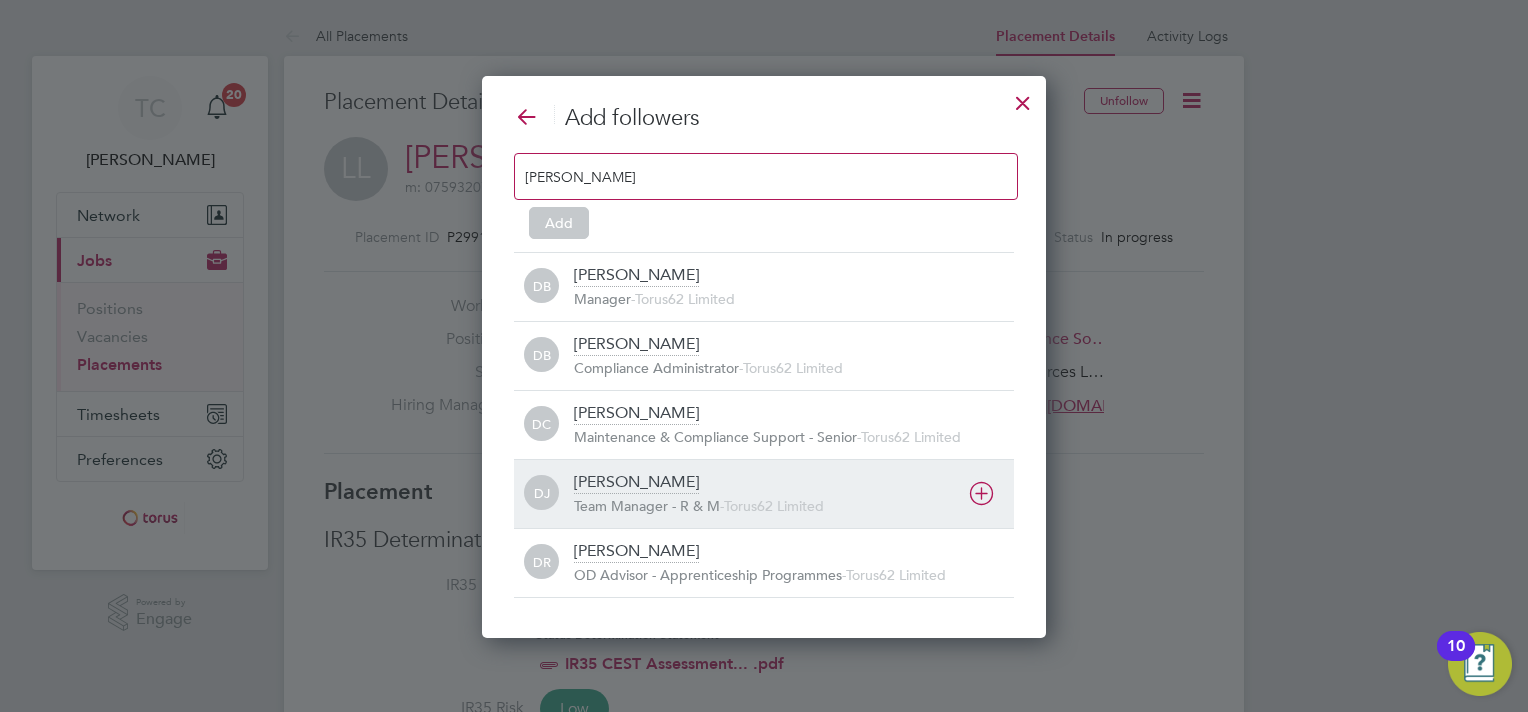 type on "[PERSON_NAME]" 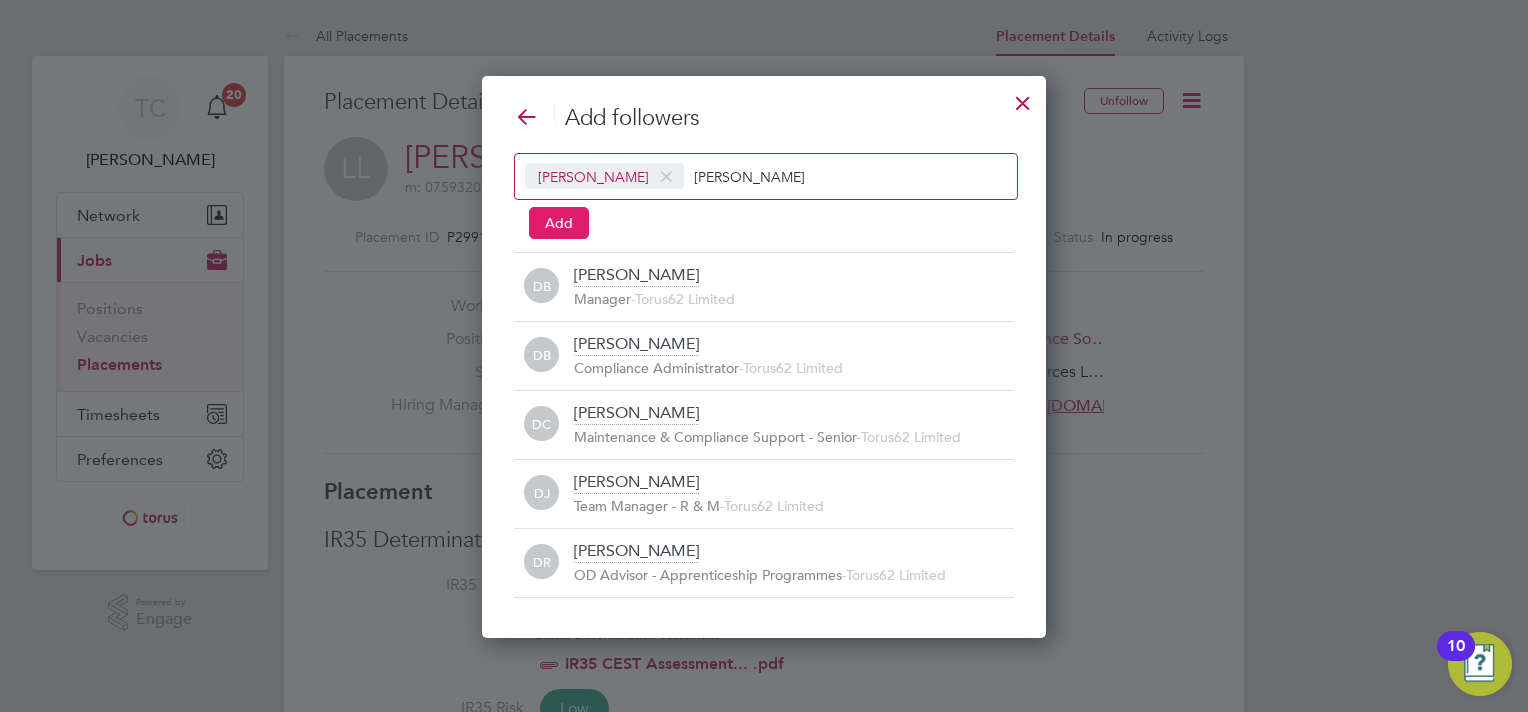 click on "Add" at bounding box center (559, 223) 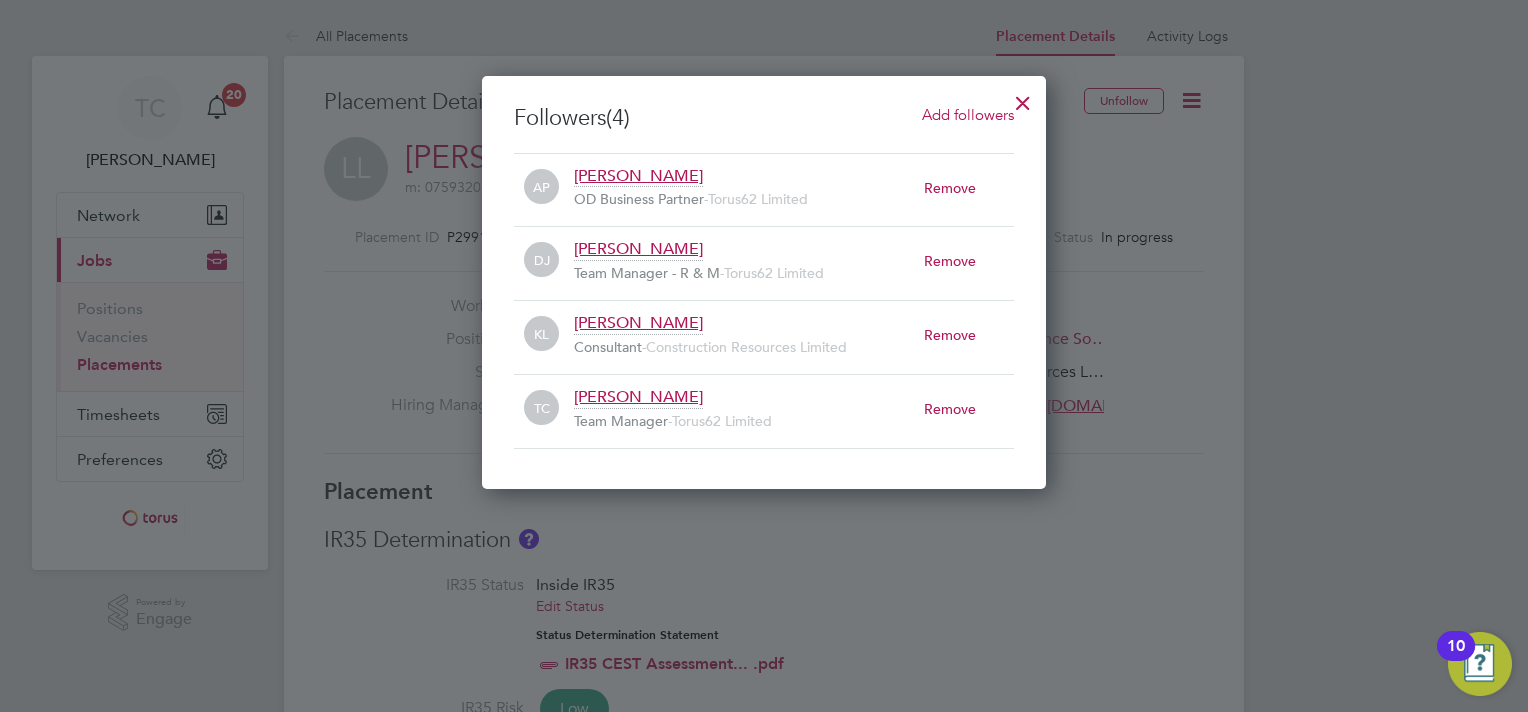click at bounding box center (1023, 98) 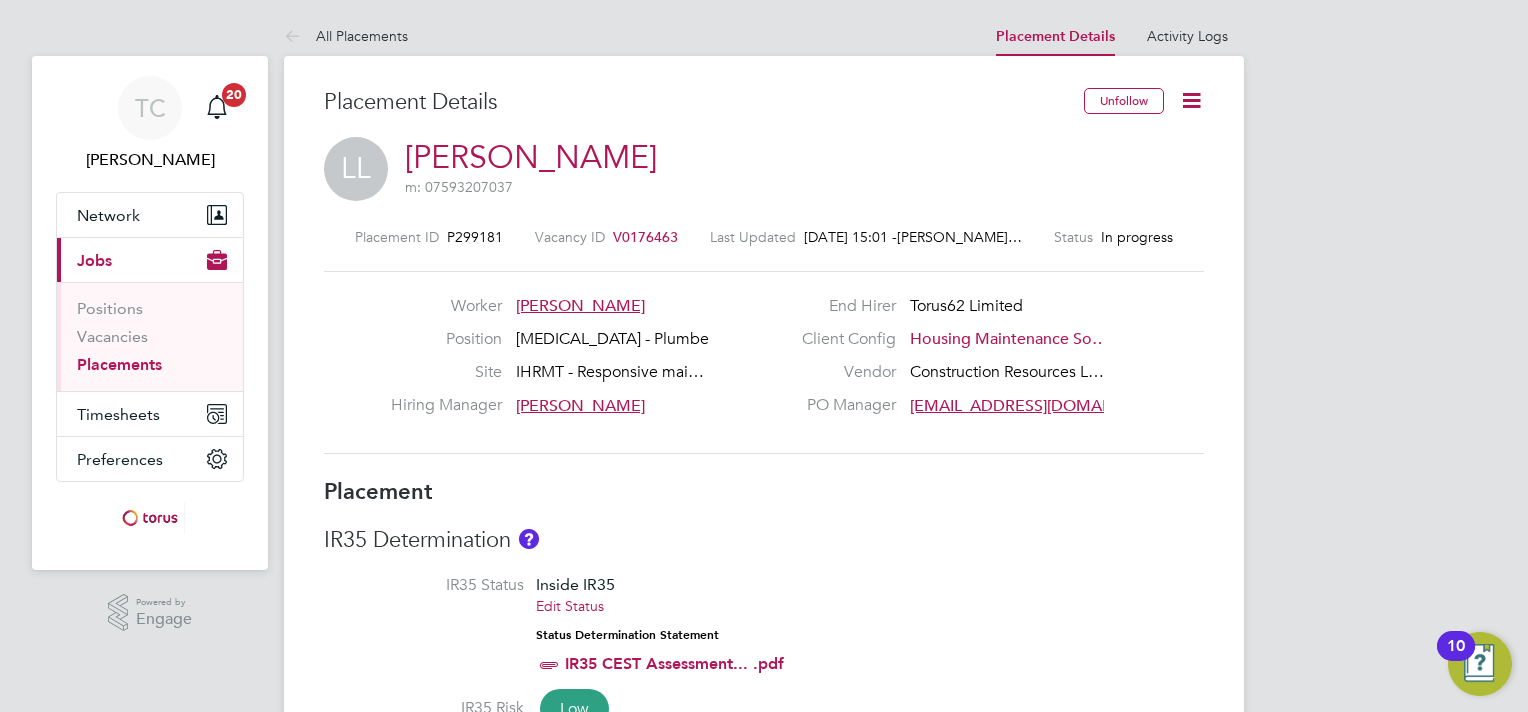 click on "Placements" at bounding box center (119, 364) 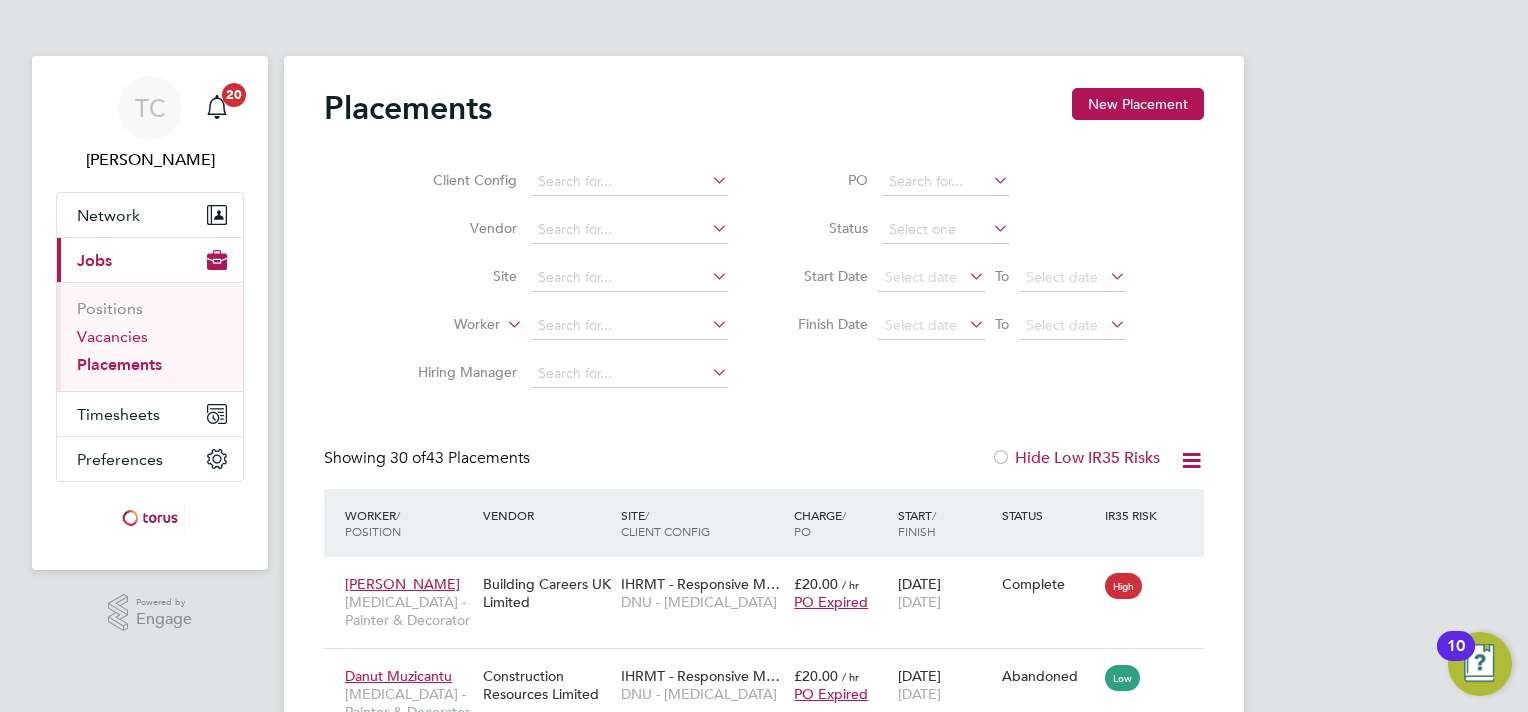 click on "Vacancies" at bounding box center [112, 336] 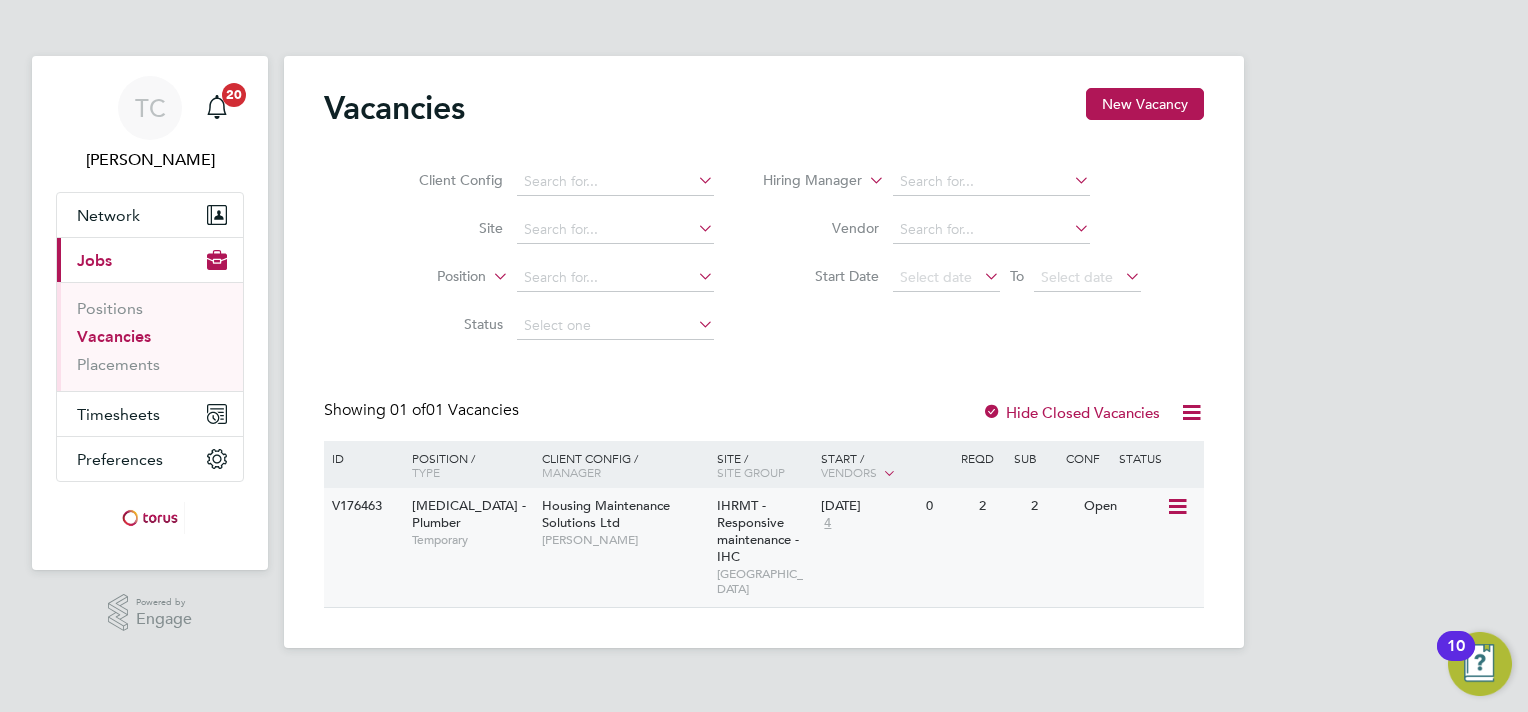 click on "V176463 HMS - Plumber   Temporary Housing Maintenance Solutions Ltd   Tracey Collins IHRMT - Responsive maintenance - IHC   STONEBRIDGE 15 Jul 2025 4 0 2 2 Open" 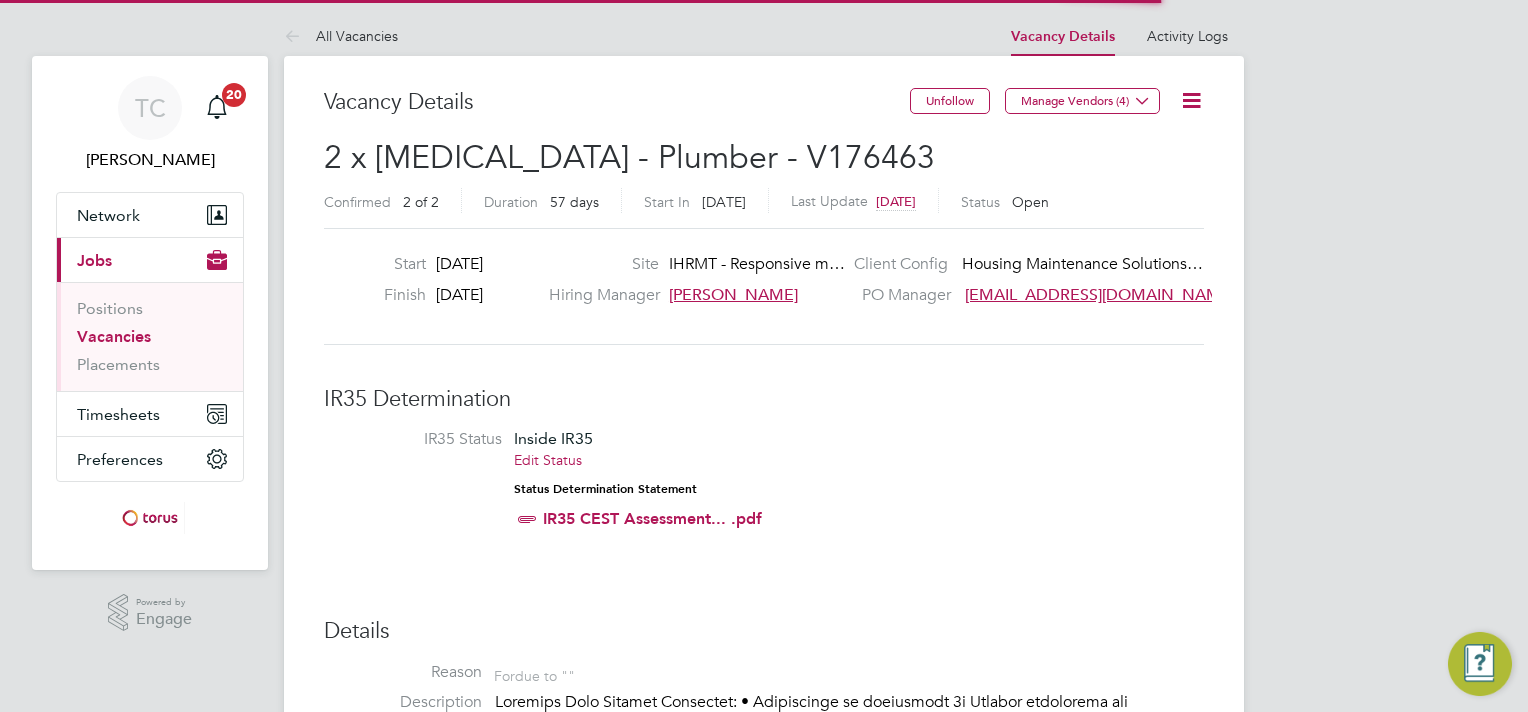 scroll, scrollTop: 266, scrollLeft: 0, axis: vertical 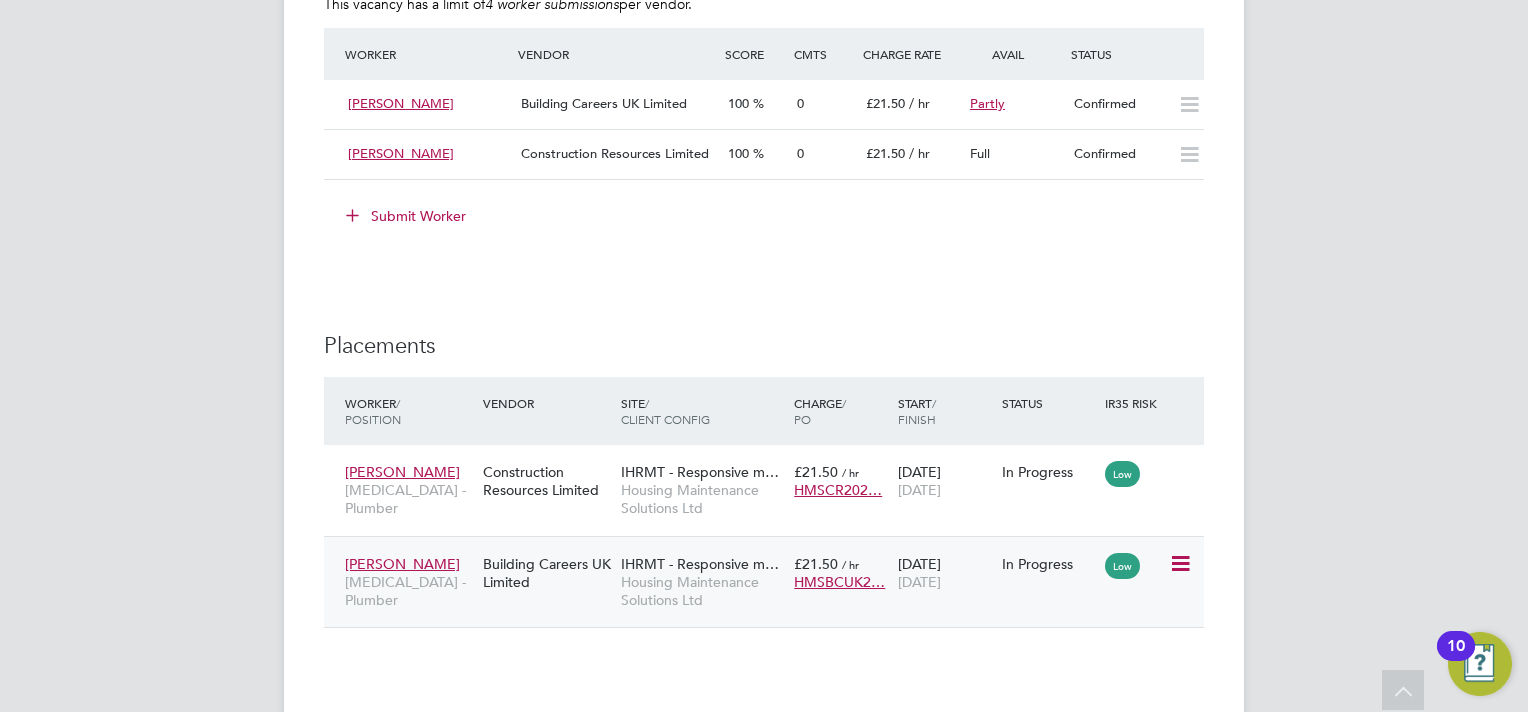 click on "Joe Daniels HMS - Plumber Building Careers UK Limited IHRMT - Responsive m… Housing Maintenance Solutions Ltd £21.50   / hr HMSBCUK2… 21 Jul 2025 09 Sep 2025 In Progress Low" 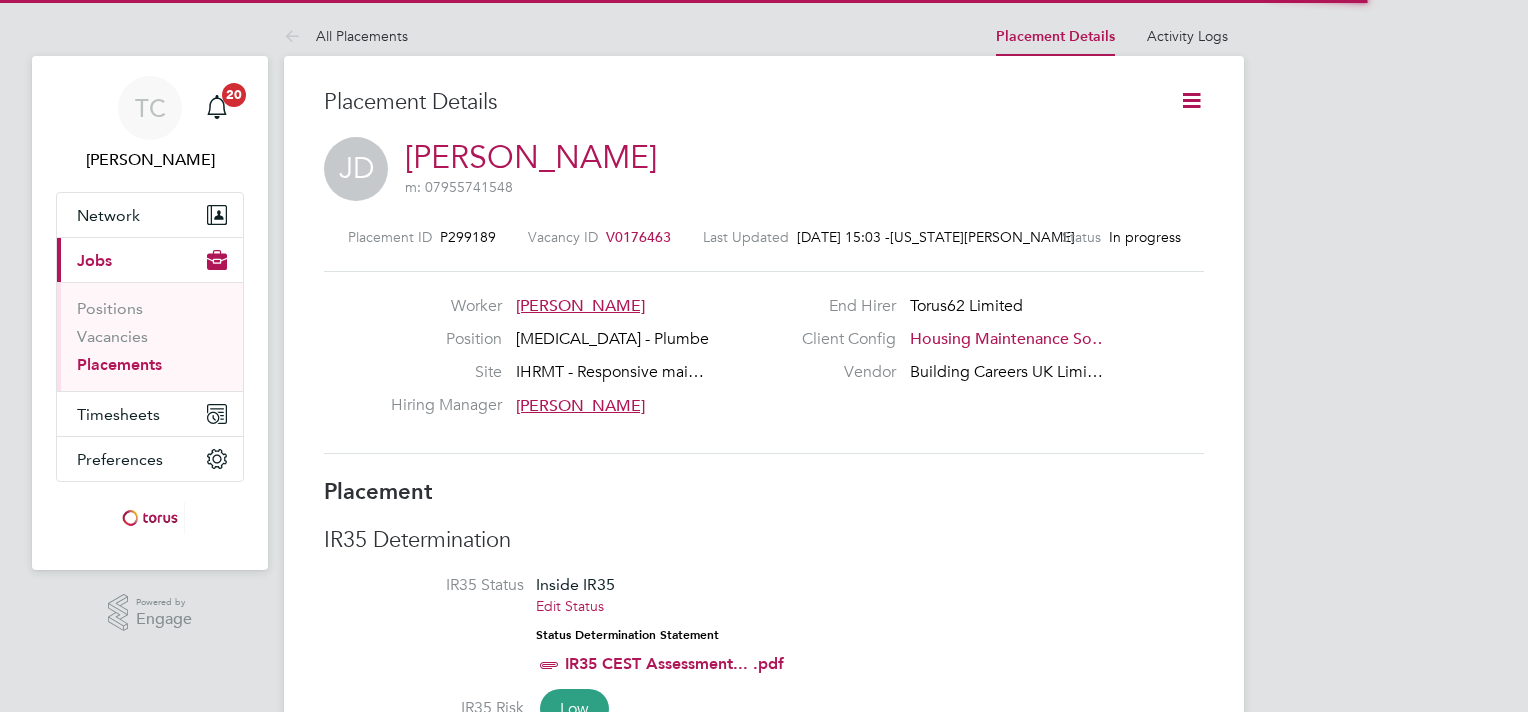 scroll, scrollTop: 0, scrollLeft: 0, axis: both 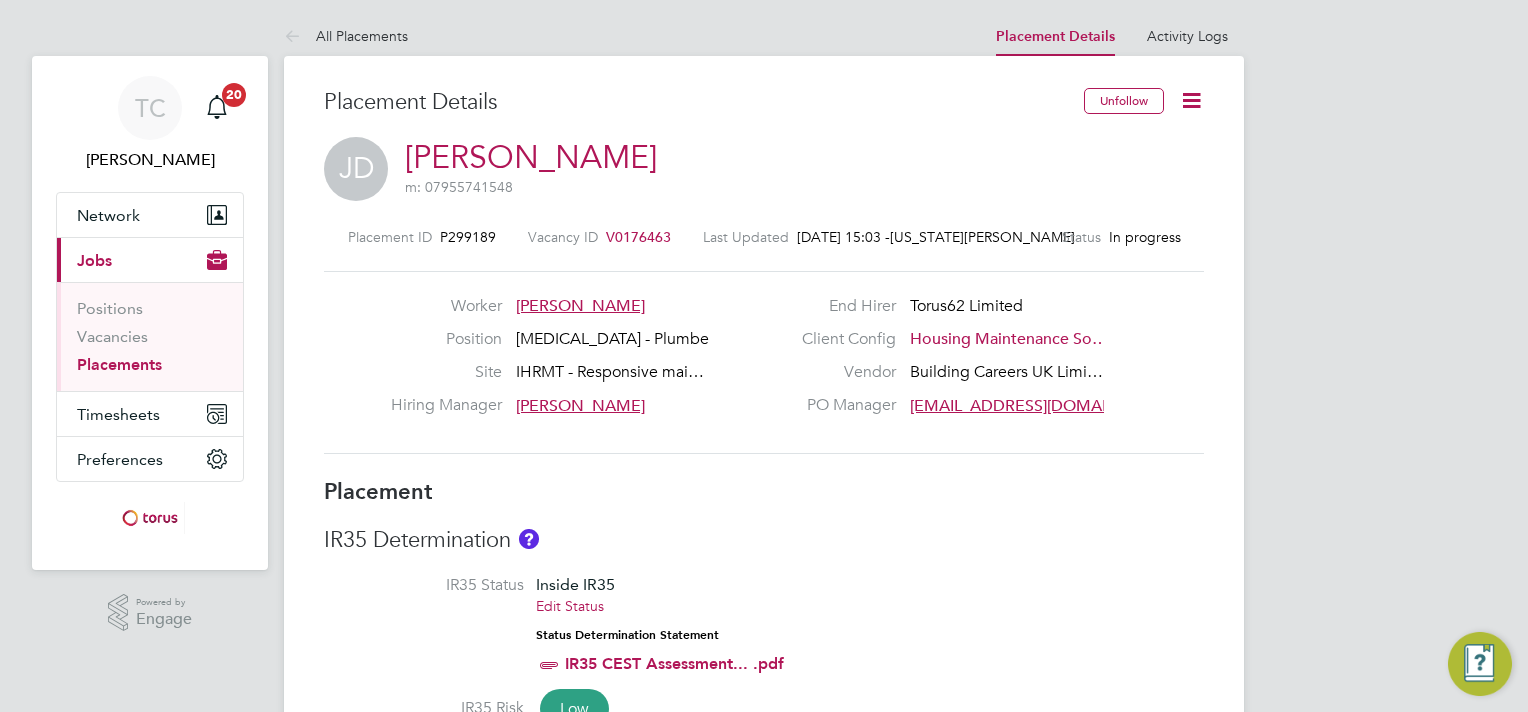 click 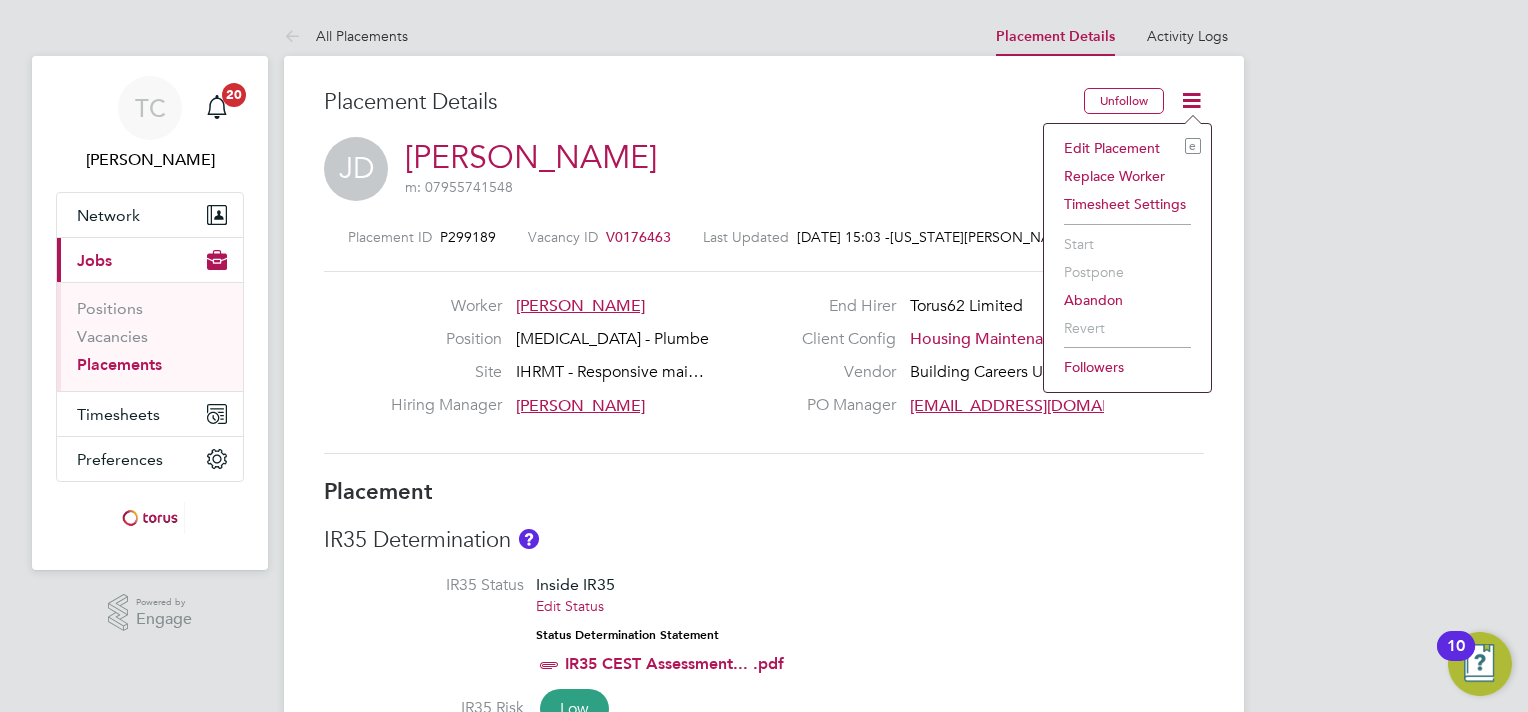 click on "Followers" 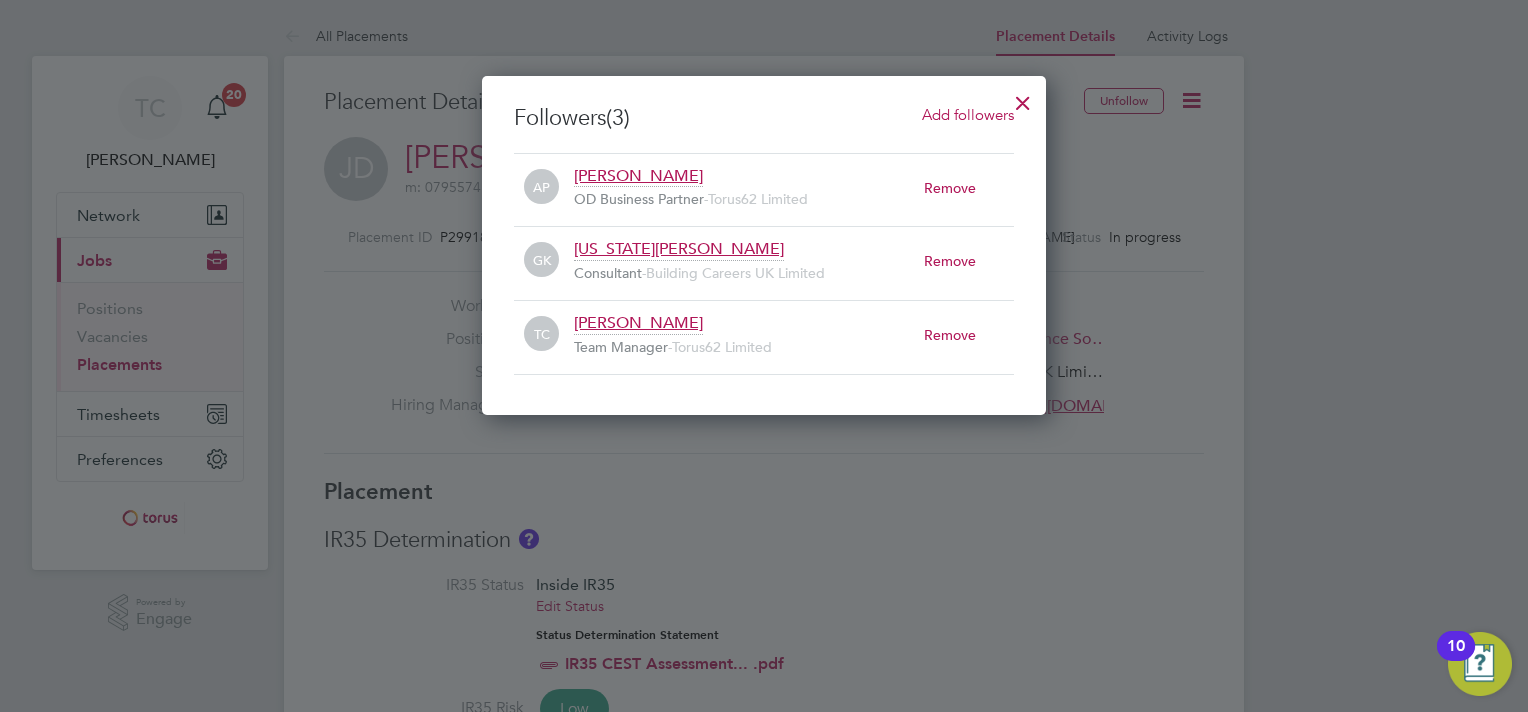 click on "Add followers" at bounding box center [968, 114] 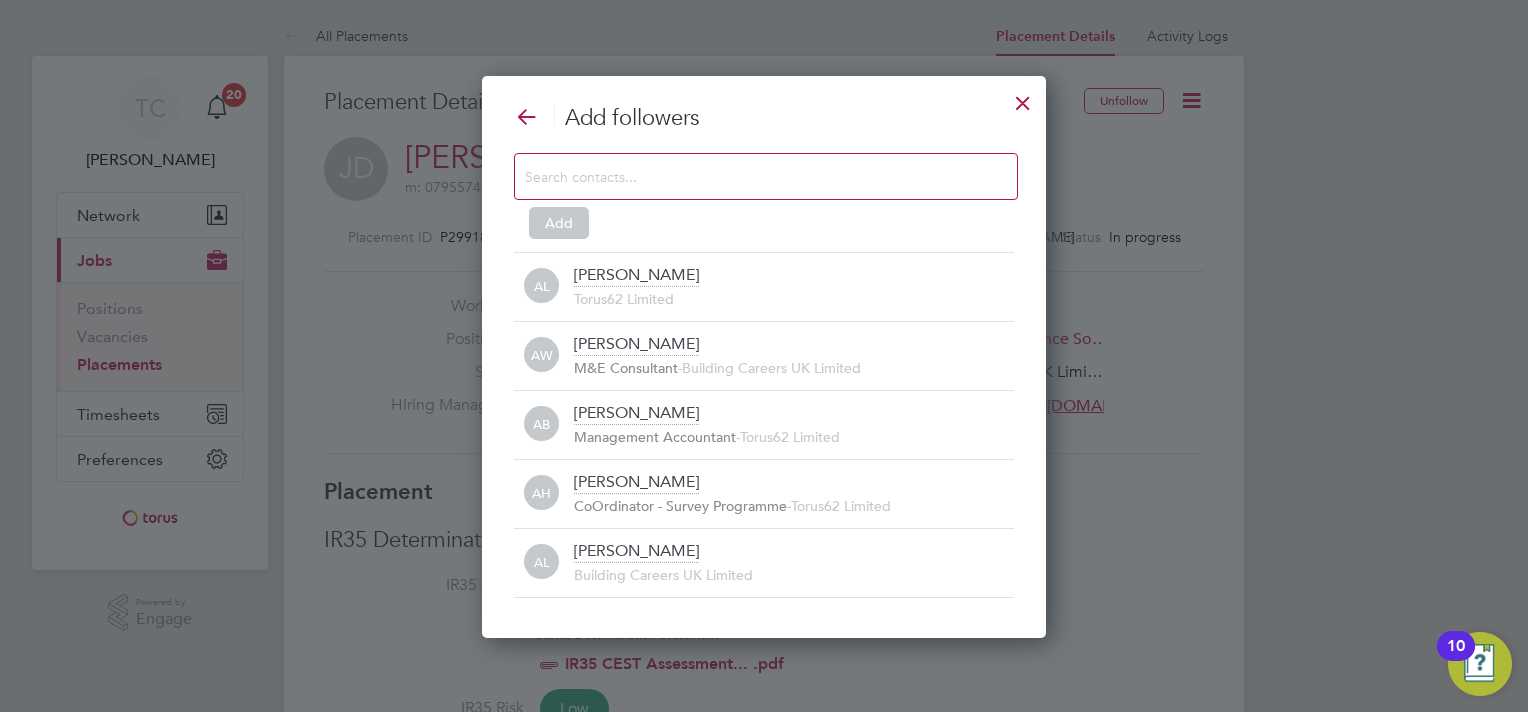 click at bounding box center [750, 176] 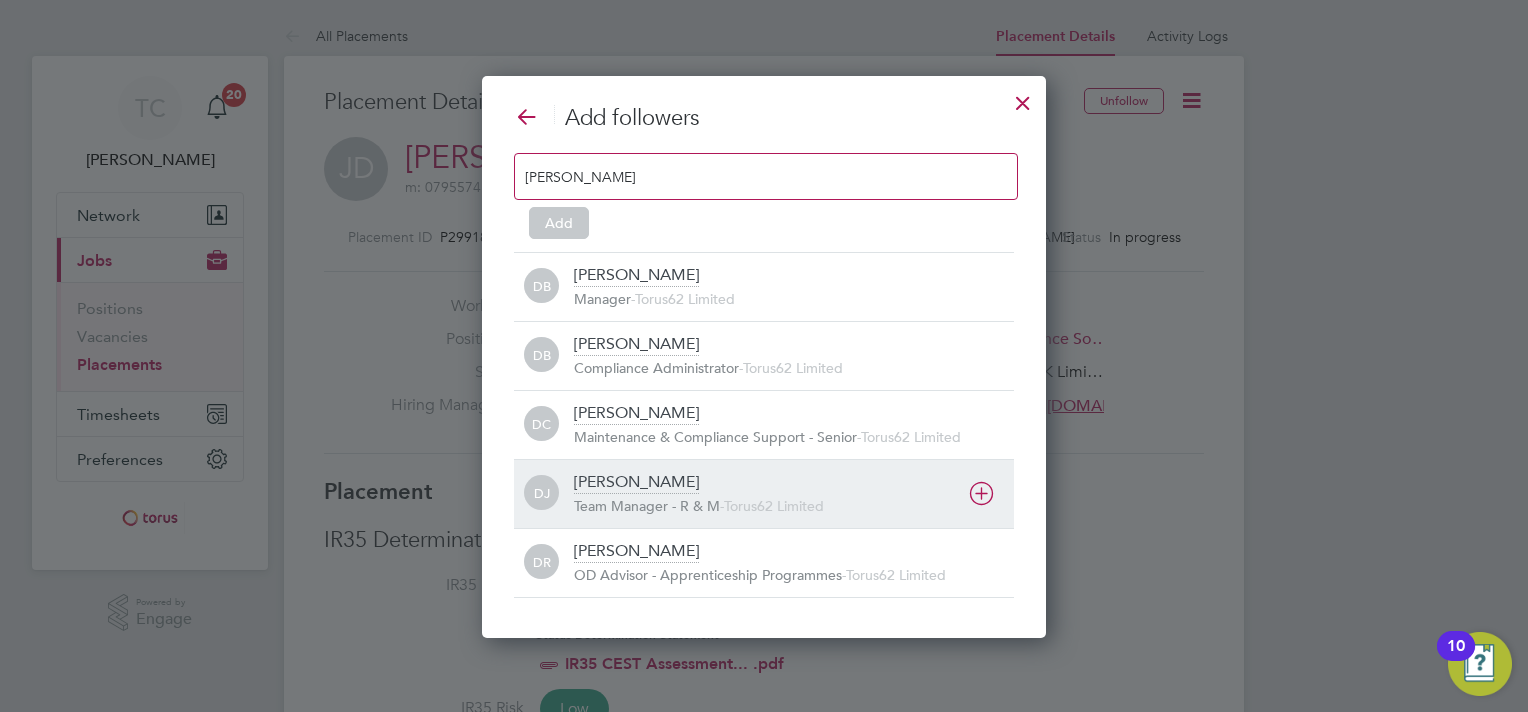 type on "[PERSON_NAME]" 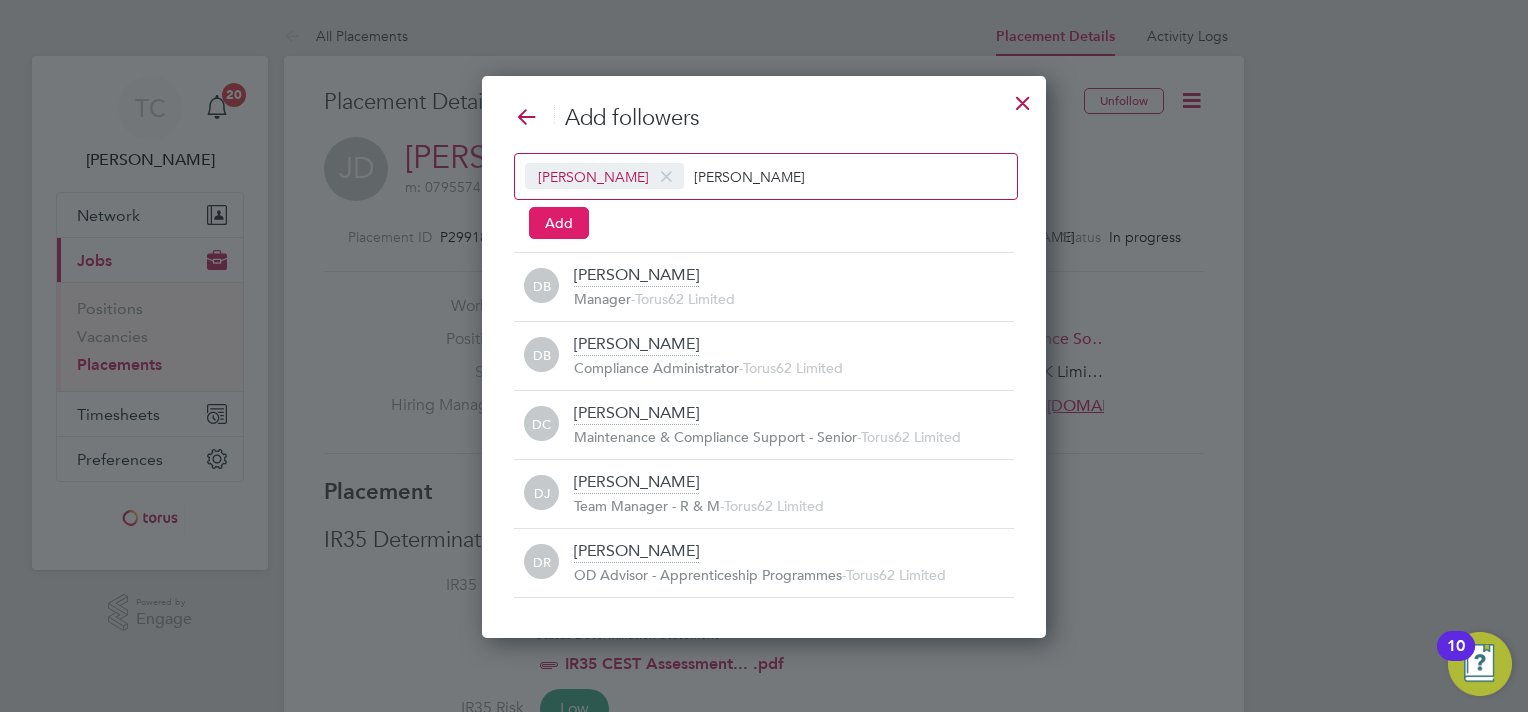 click on "Add" at bounding box center [559, 223] 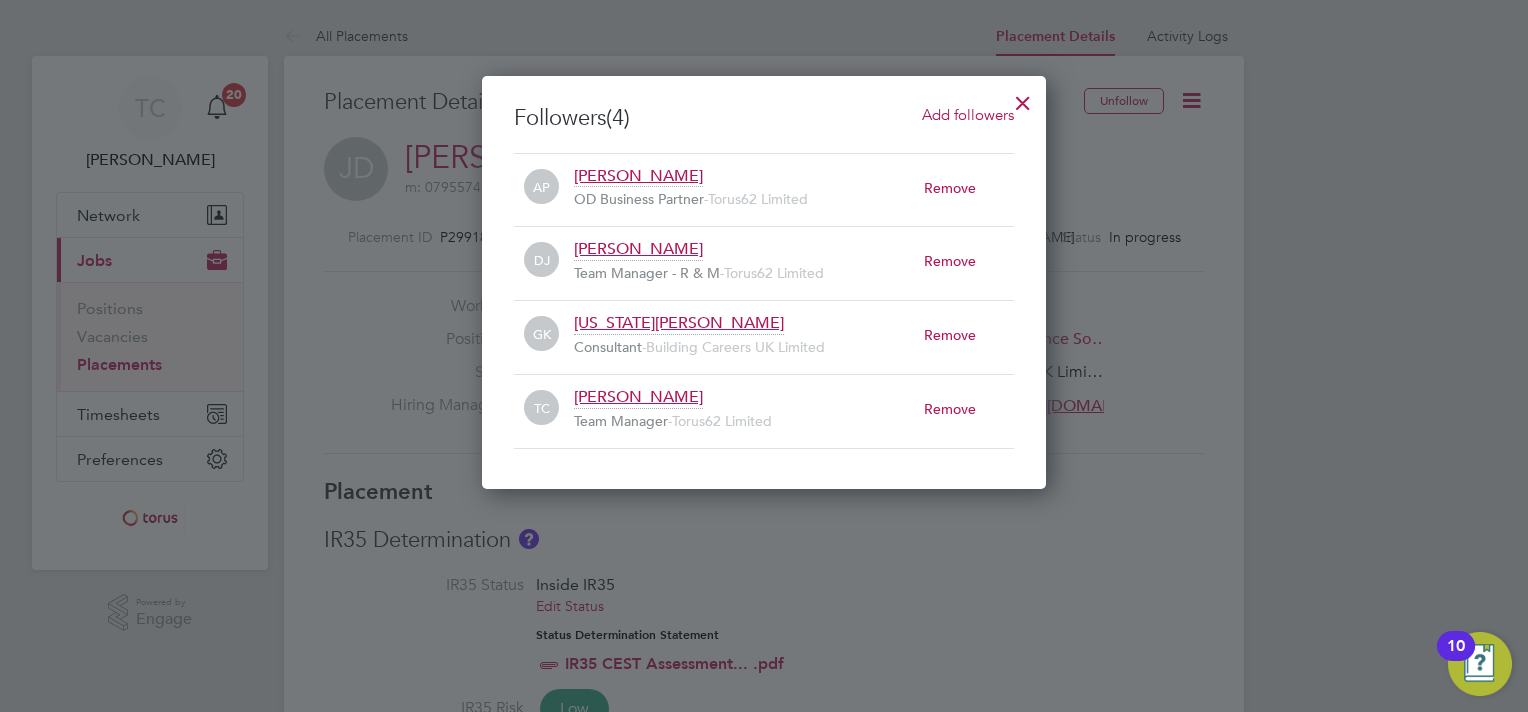 click at bounding box center [1023, 98] 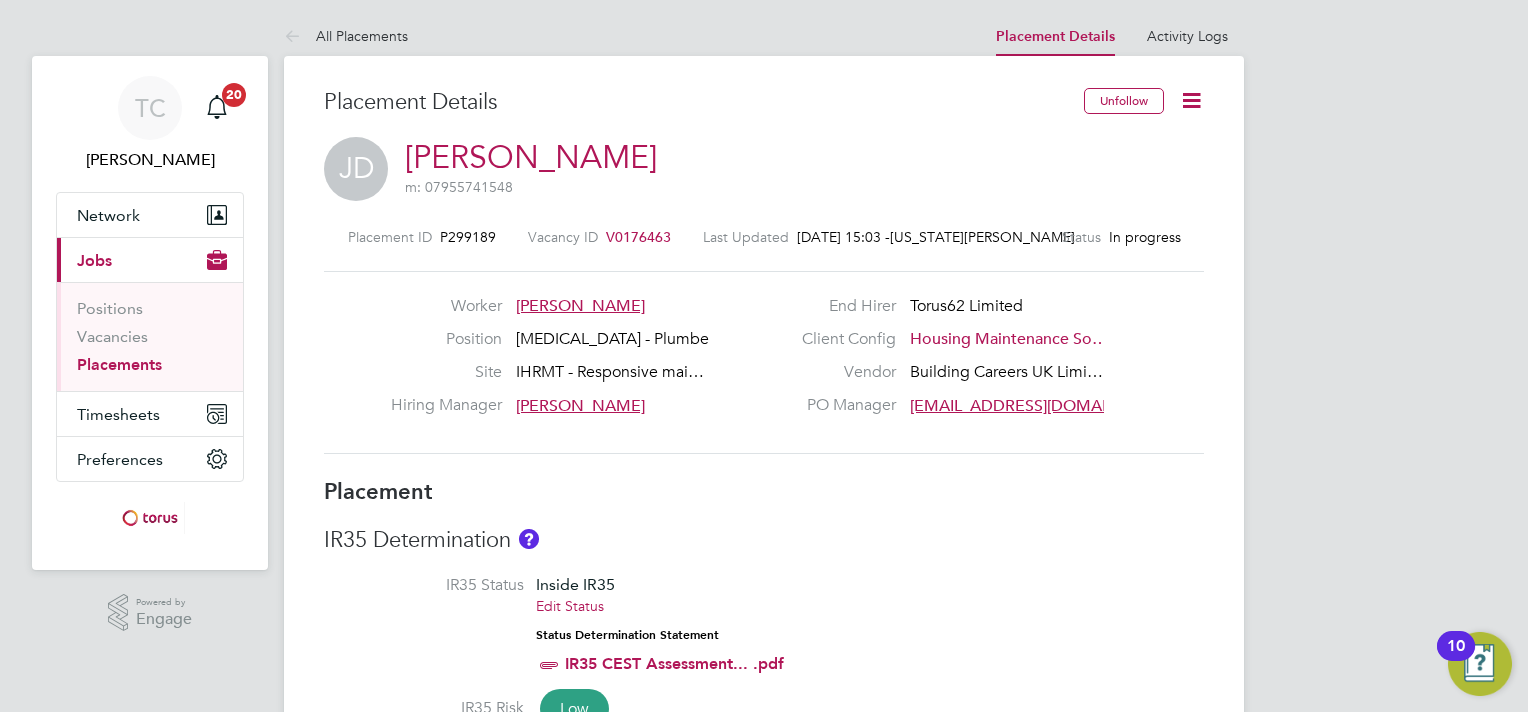 click on "TC   [PERSON_NAME]   Notifications
20   Applications:   Network
Sites   Workers   Current page:   Jobs
Positions   Vacancies   Placements   Timesheets
Timesheets   Expenses   Preferences
VMS Configurations
.st0{fill:#C0C1C2;}
Powered by Engage All Placements Placement Details   Activity Logs   Placement Details Activity Logs All Placements Placement Details   Unfollow [PERSON_NAME]   [PERSON_NAME]   m: 07955741548  Placement ID   P299189 Vacancy ID   V0176463   Last Updated   [DATE] 15:03 -  [US_STATE][PERSON_NAME] Status   In progress   Worker   [PERSON_NAME] End Hirer   Torus62 Limited Position   [MEDICAL_DATA] - Plumber Client Config   Housing Maintenance So… Site   IHRMT - Responsive mai… Vendor   Building Careers UK Limi… Hiring Manager     [PERSON_NAME] PO Manager   [EMAIL_ADDRESS][DOMAIN_NAME] wo…   Placement IR35 Determination IR35 Status Inside IR35" at bounding box center (764, 1761) 